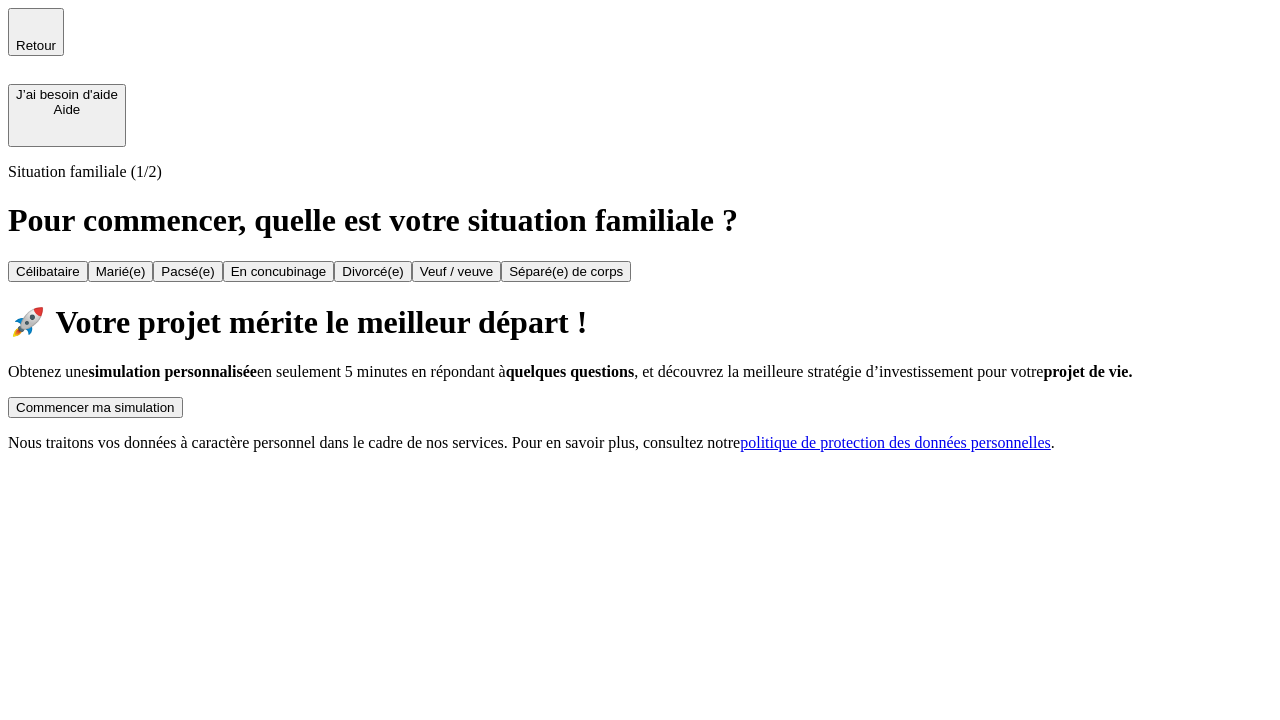 scroll, scrollTop: 0, scrollLeft: 0, axis: both 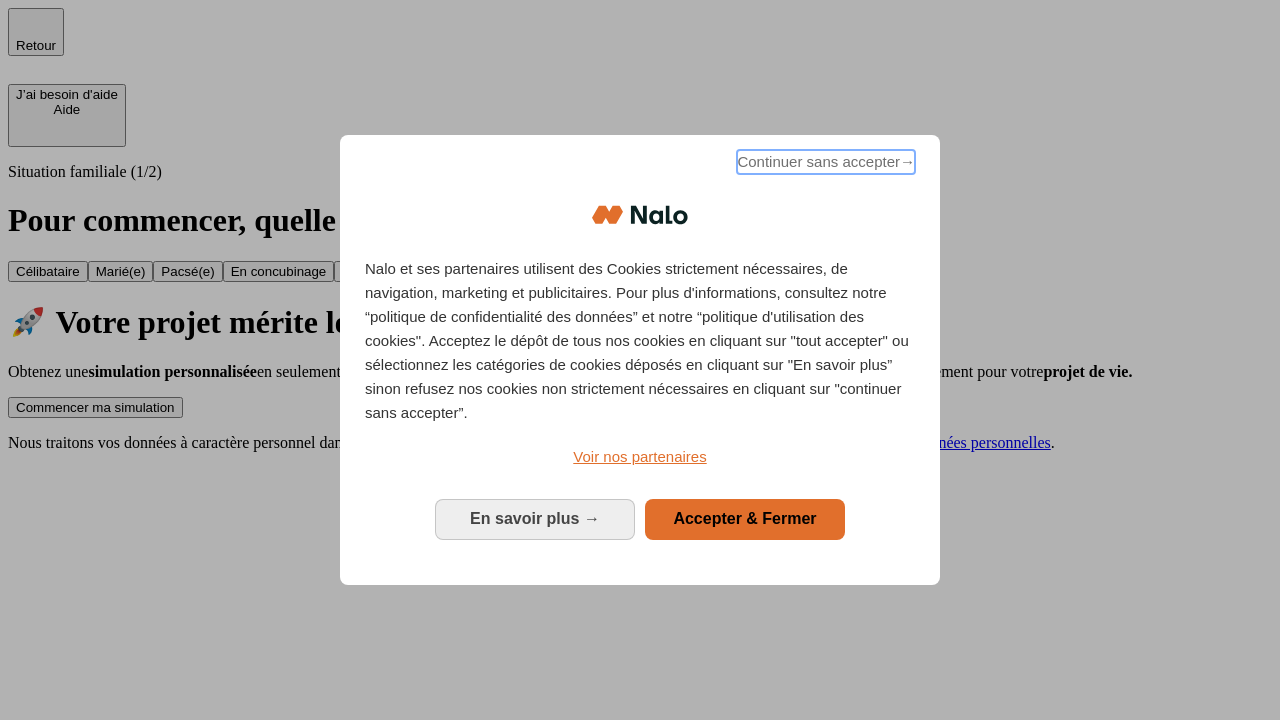 click on "Continuer sans accepter  →" at bounding box center (826, 162) 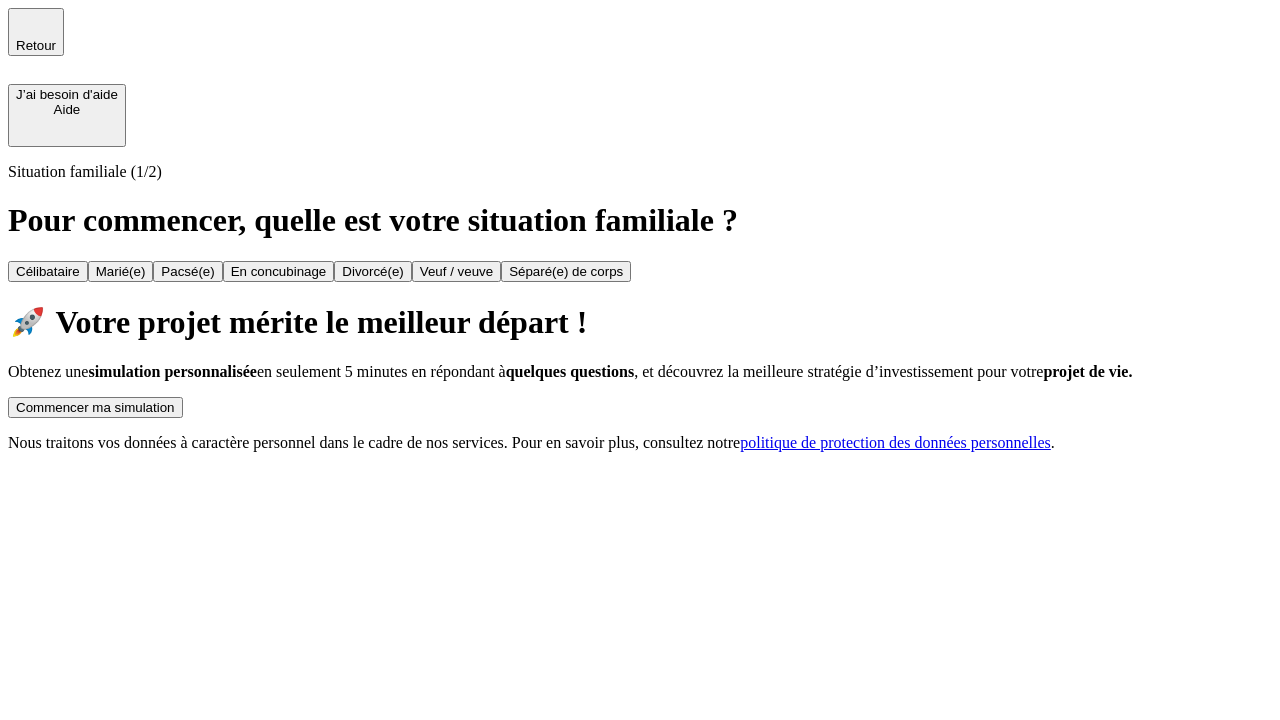 click on "Commencer ma simulation" at bounding box center [95, 407] 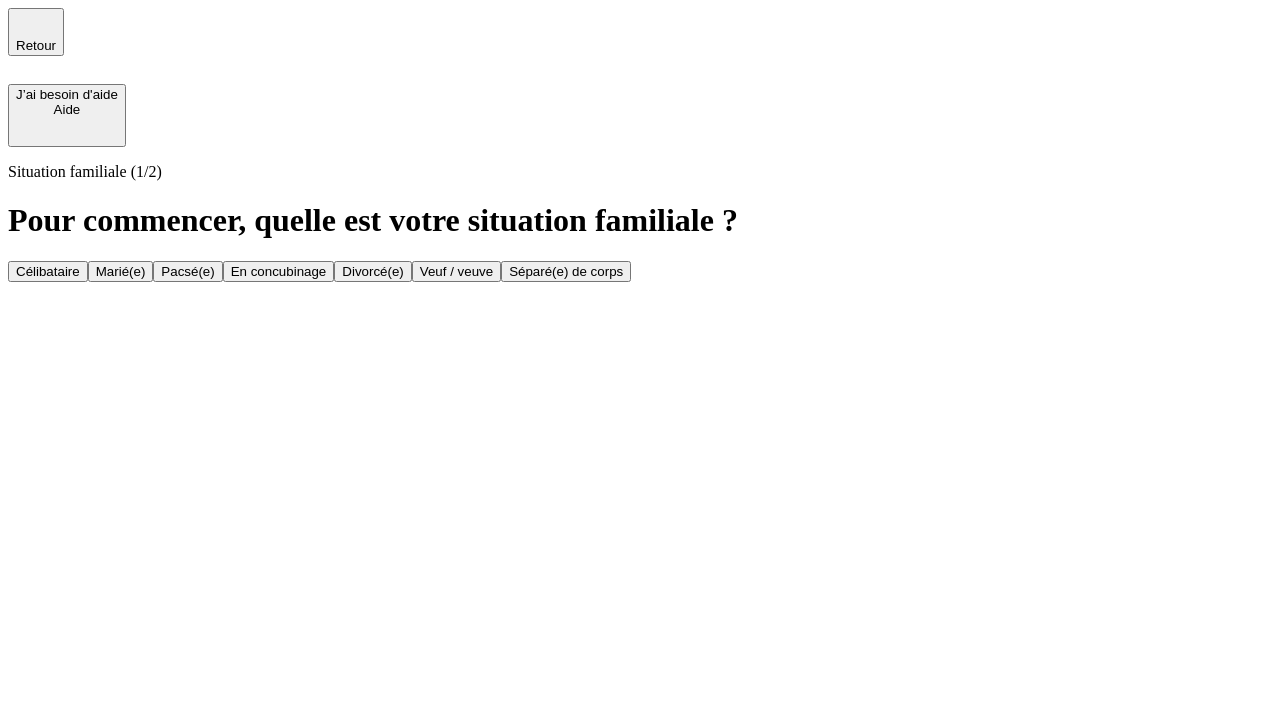click on "En concubinage" at bounding box center (279, 271) 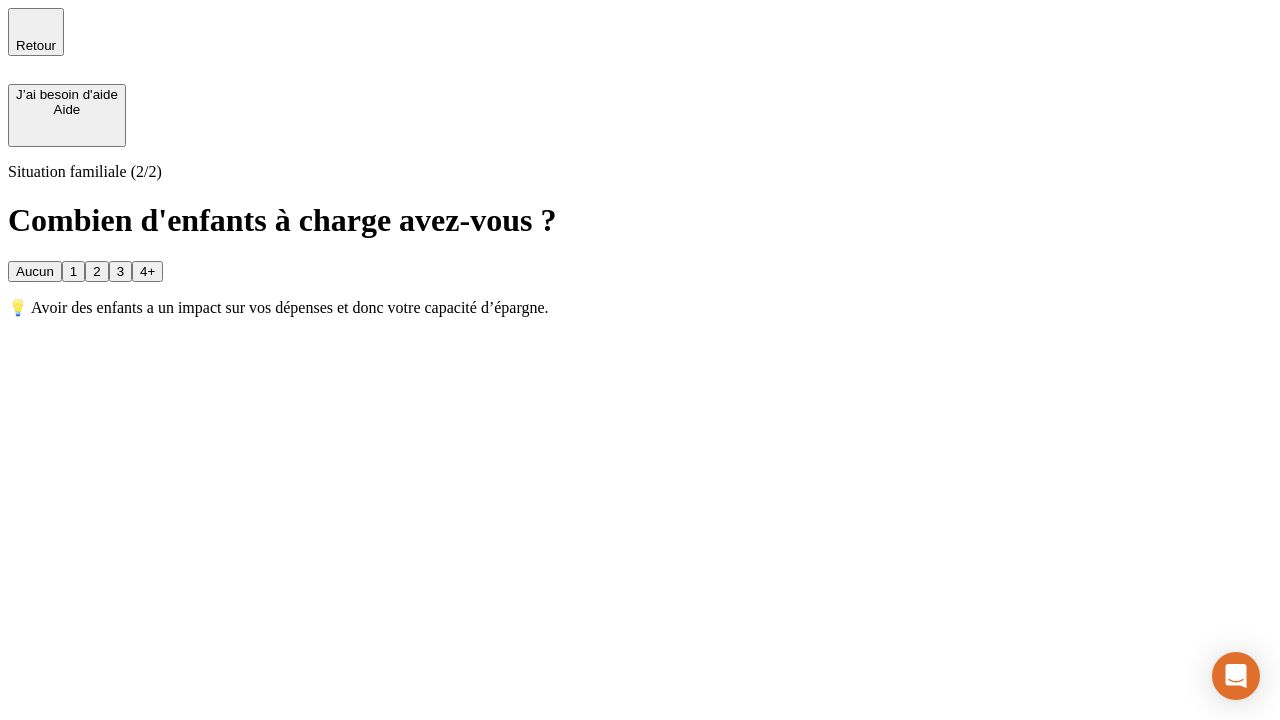 click on "2" at bounding box center (96, 271) 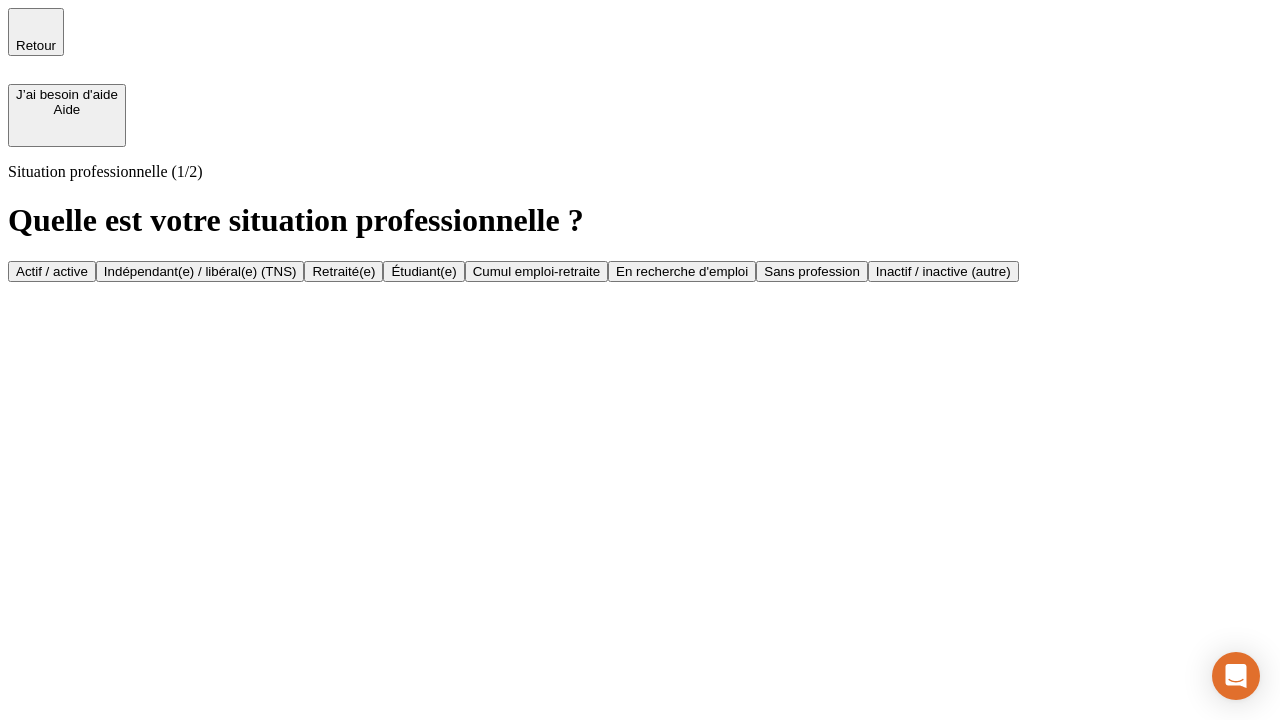 click on "Indépendant(e) / libéral(e) (TNS)" at bounding box center (200, 271) 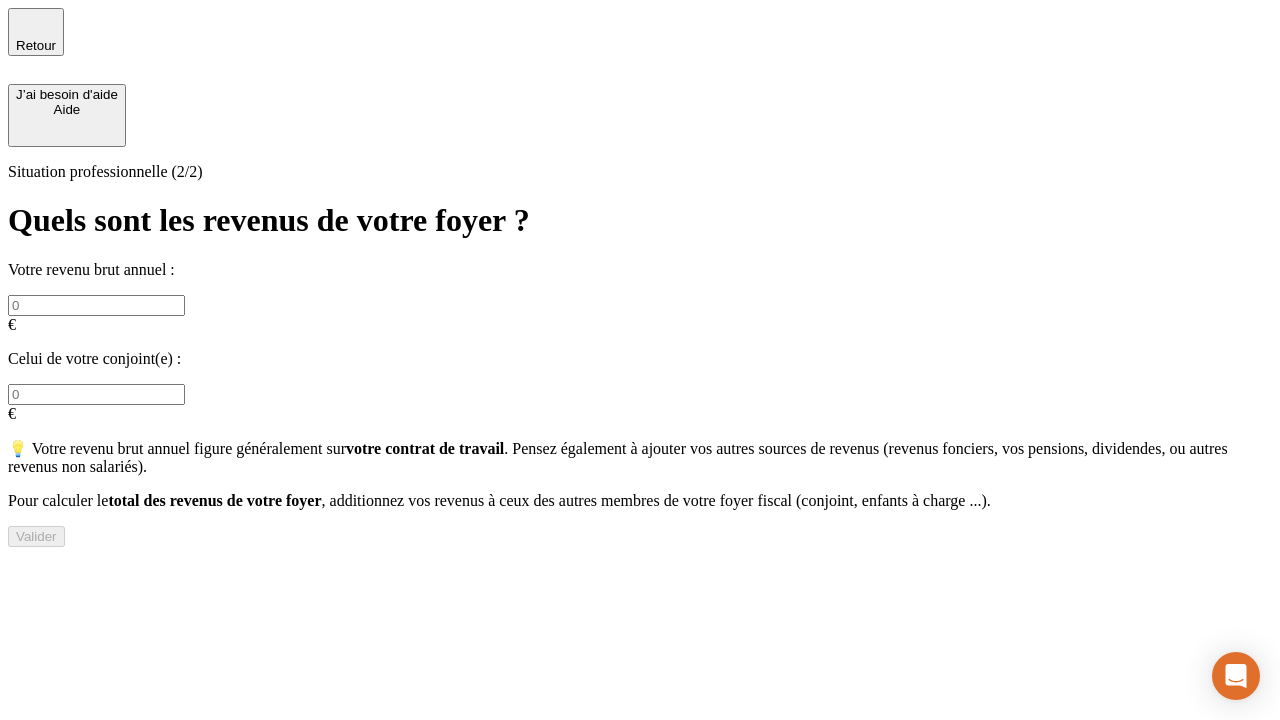click at bounding box center (96, 305) 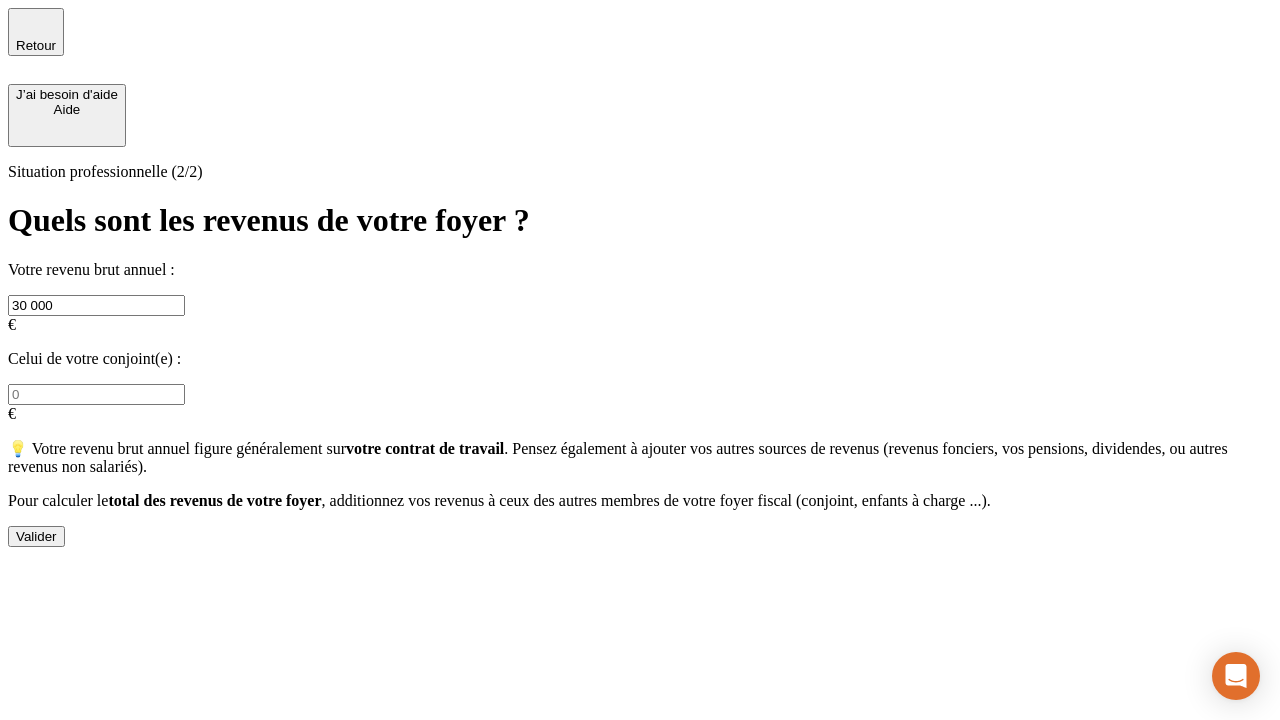 click on "Valider" at bounding box center (36, 536) 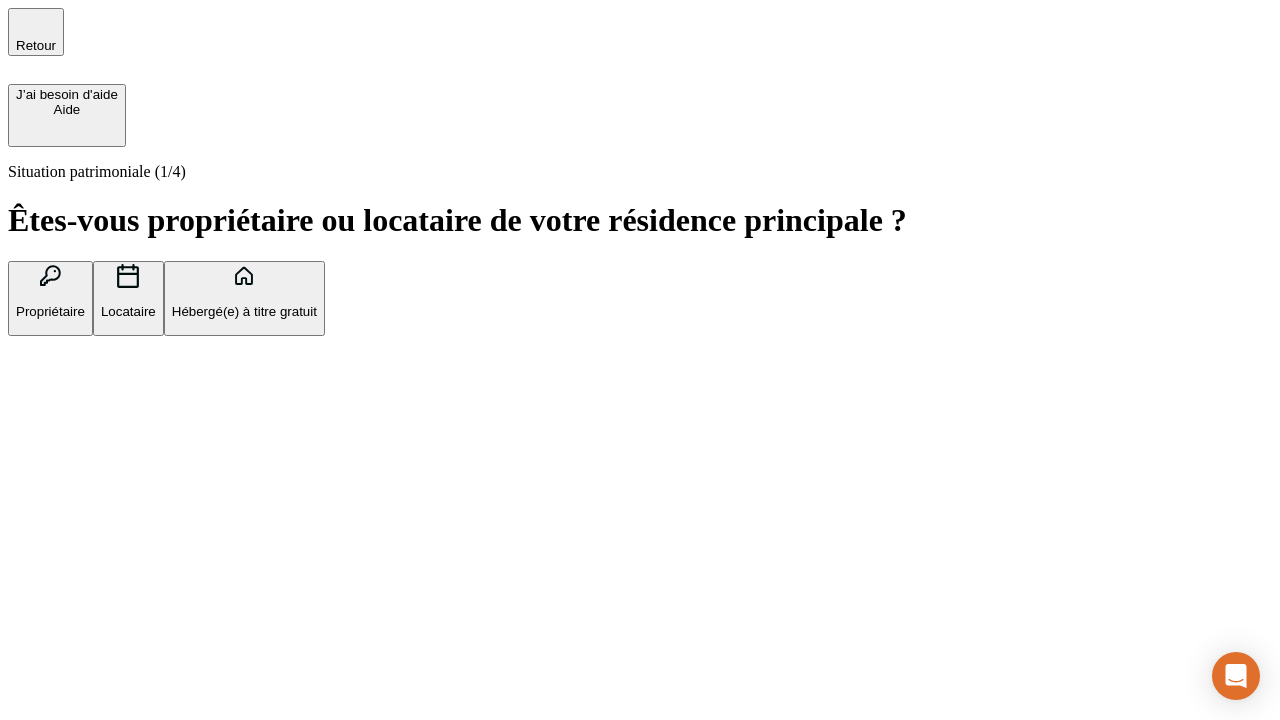 click on "Locataire" at bounding box center [128, 311] 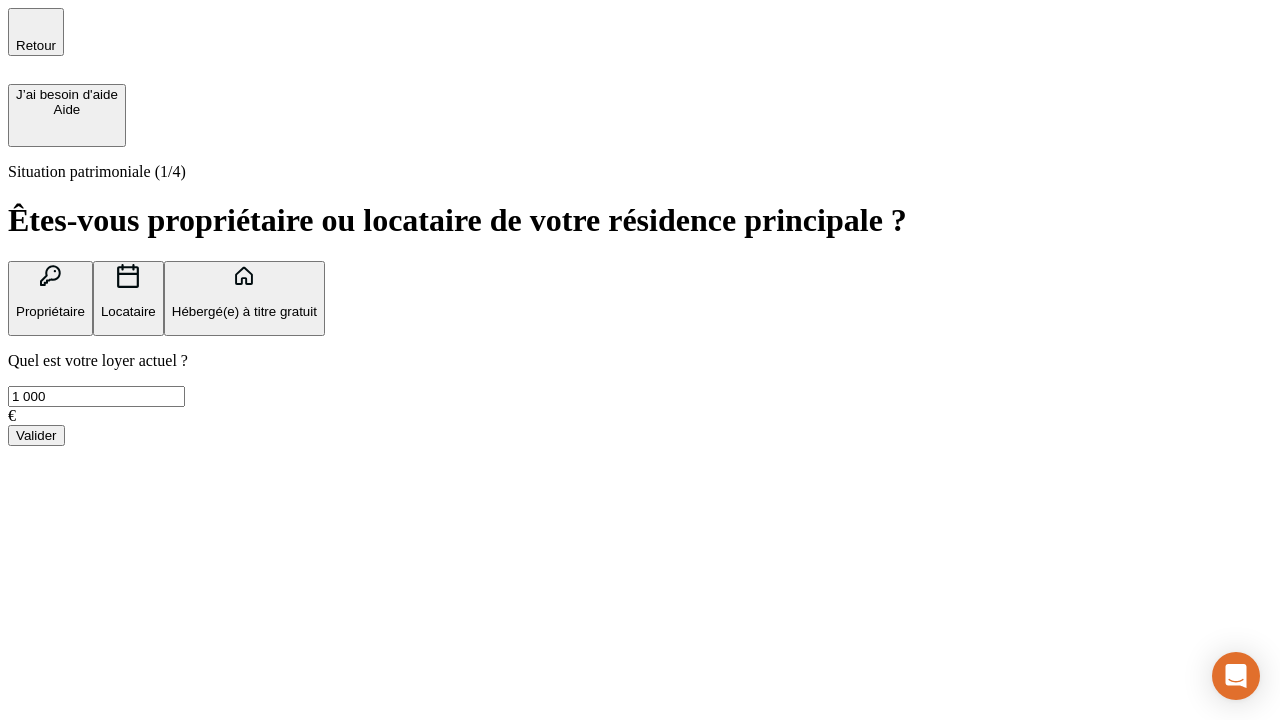 type on "1 000" 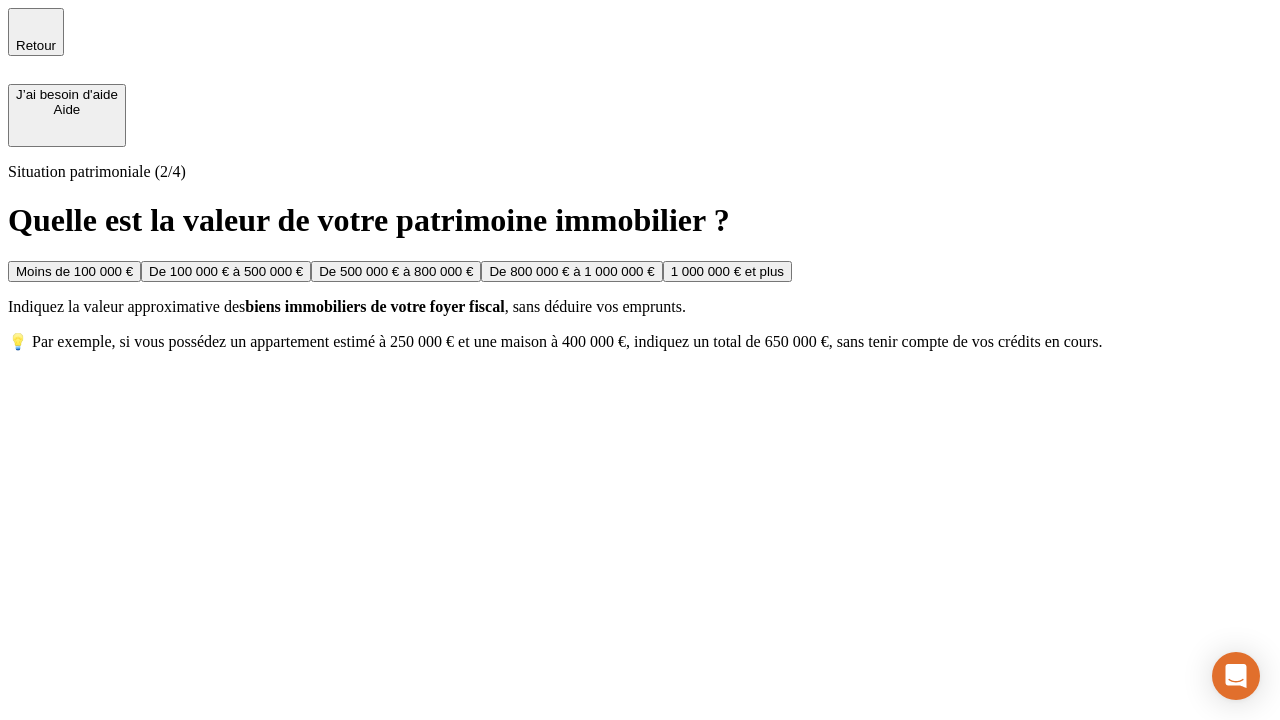 click on "Moins de 100 000 €" at bounding box center (74, 271) 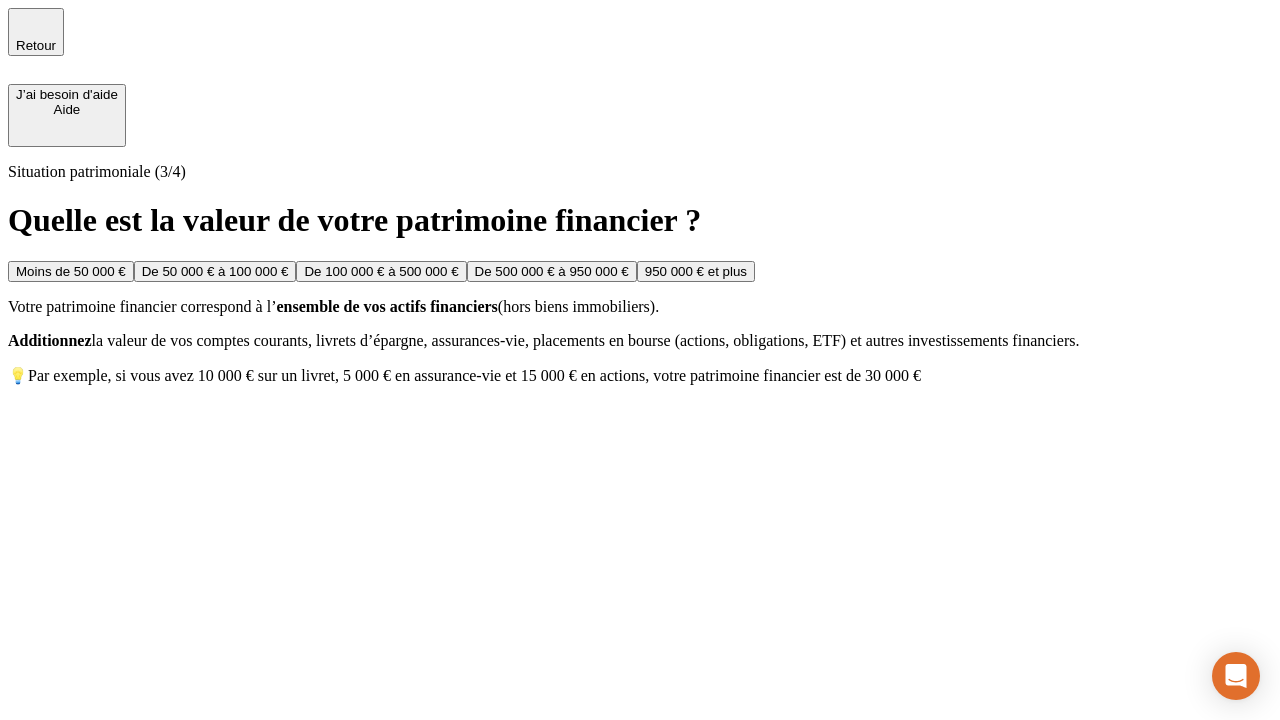click on "Moins de 50 000 €" at bounding box center [71, 271] 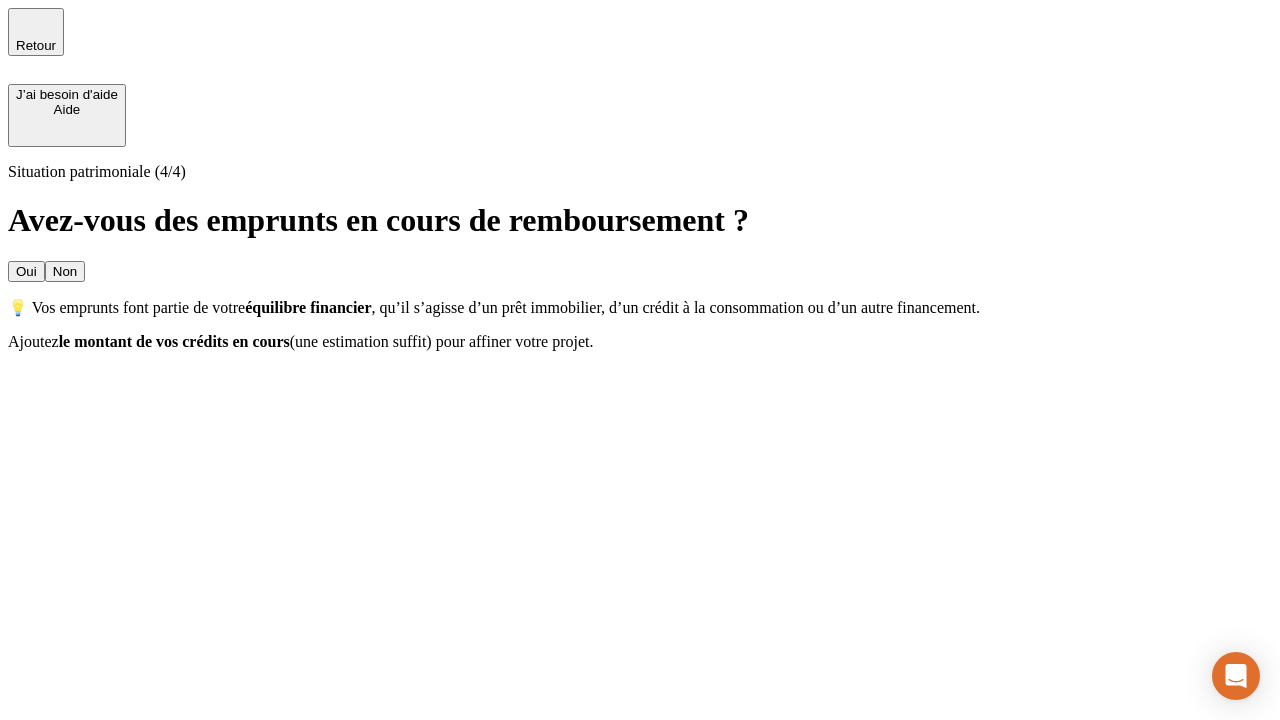 click on "Non" at bounding box center [65, 271] 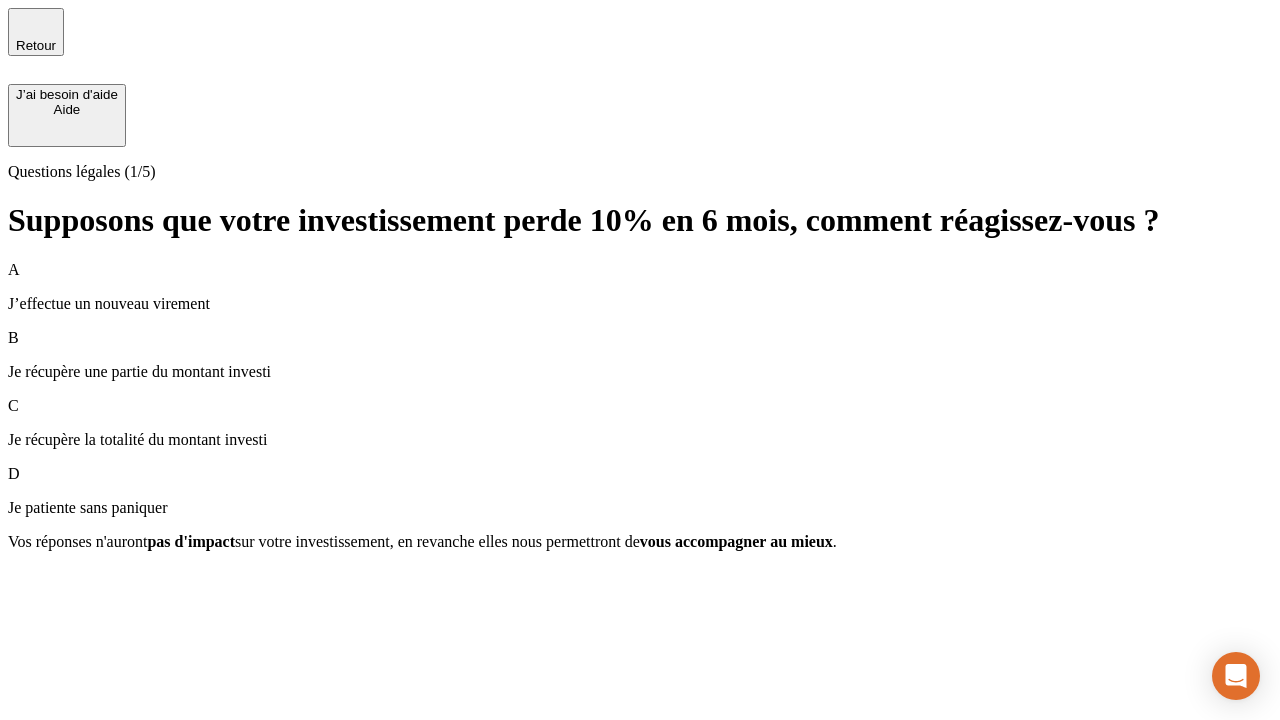 click on "A J’effectue un nouveau virement" at bounding box center (640, 287) 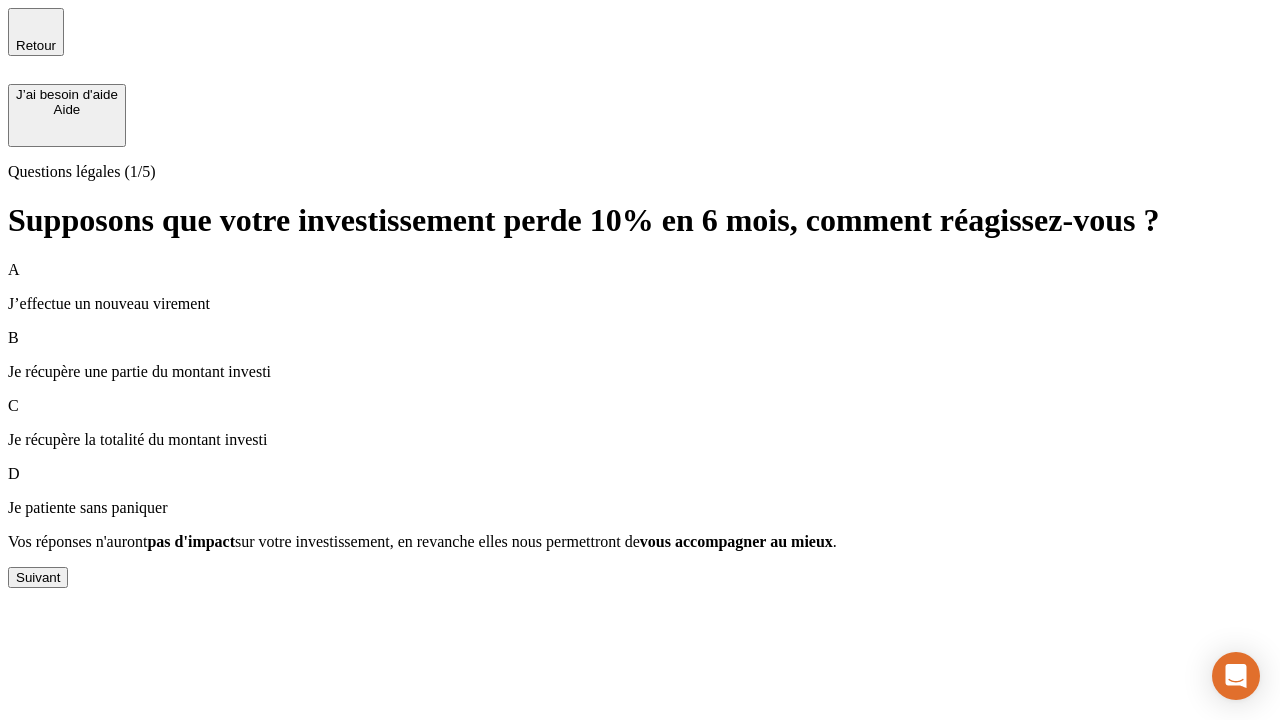 click on "Suivant" at bounding box center (38, 577) 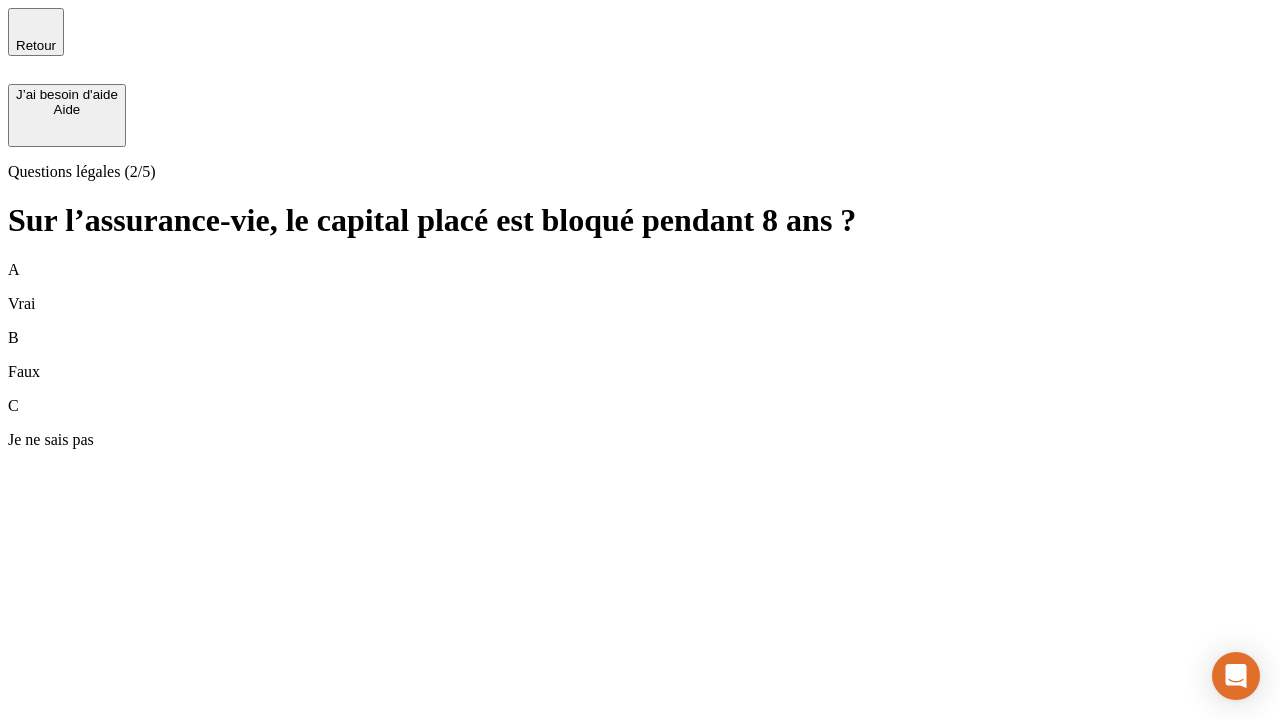 click on "A Vrai" at bounding box center [640, 287] 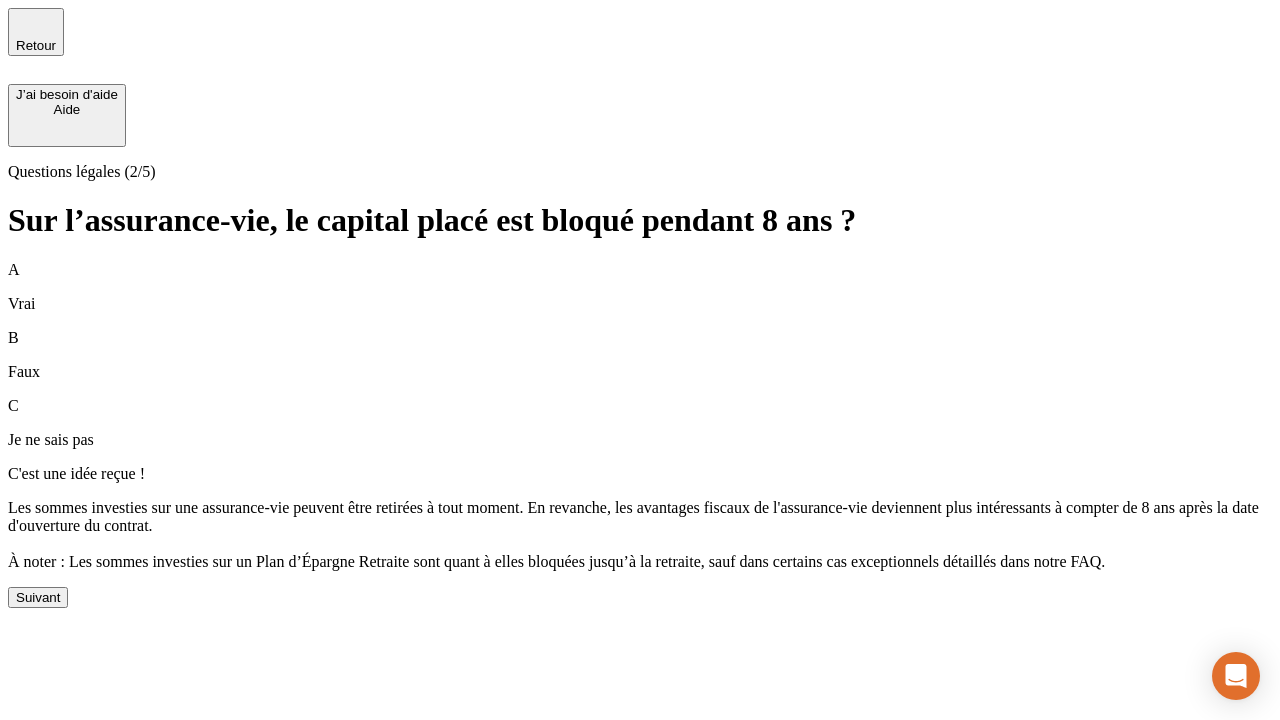 click on "Suivant" at bounding box center (38, 597) 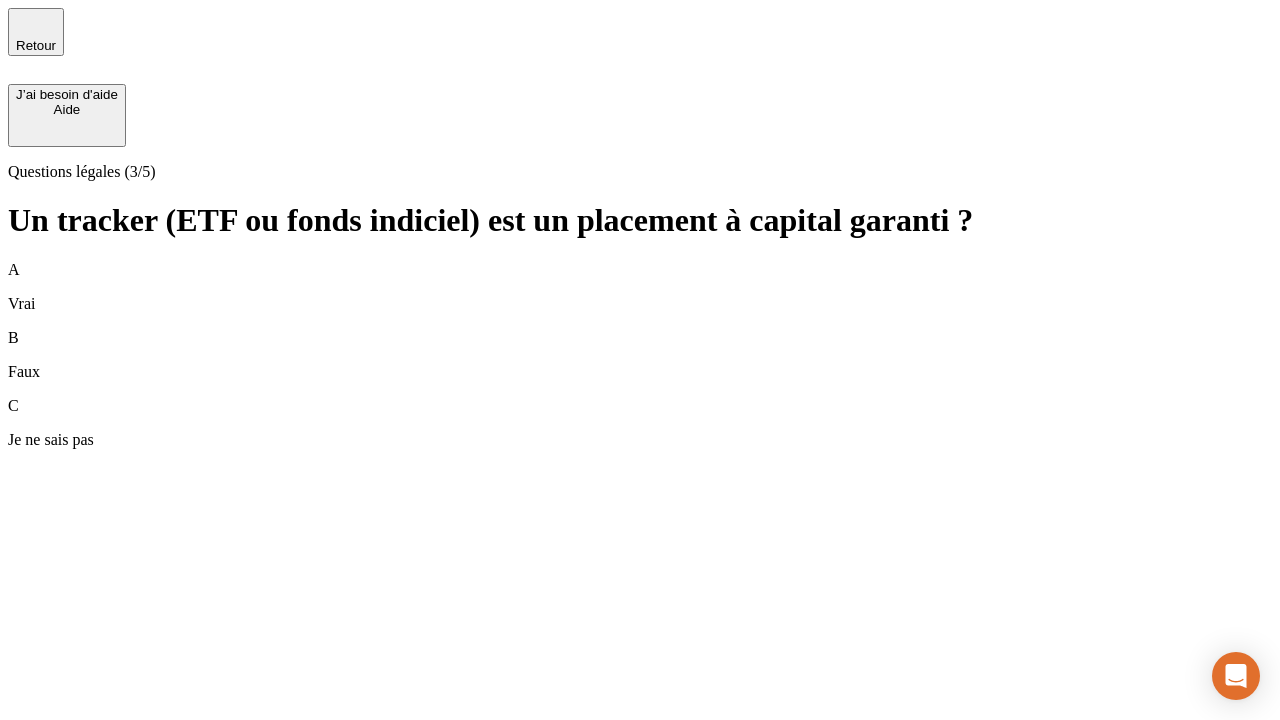click on "A Vrai" at bounding box center [640, 287] 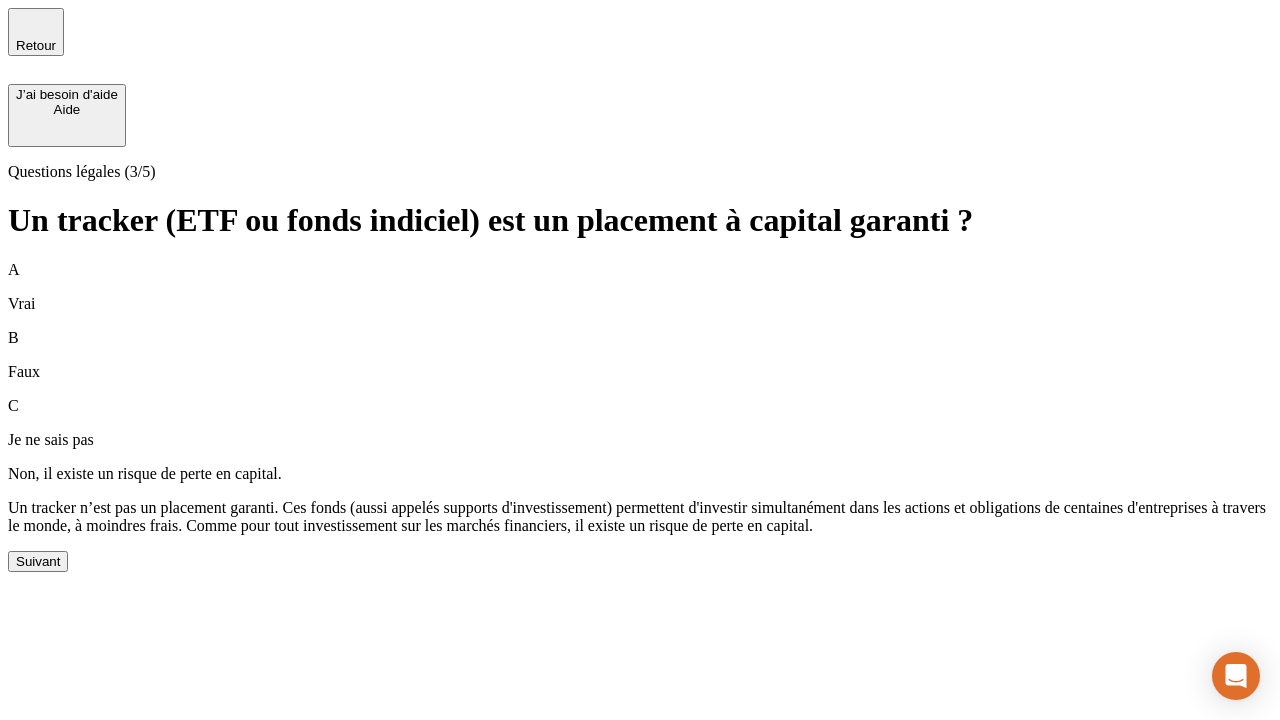 click on "Suivant" at bounding box center (38, 561) 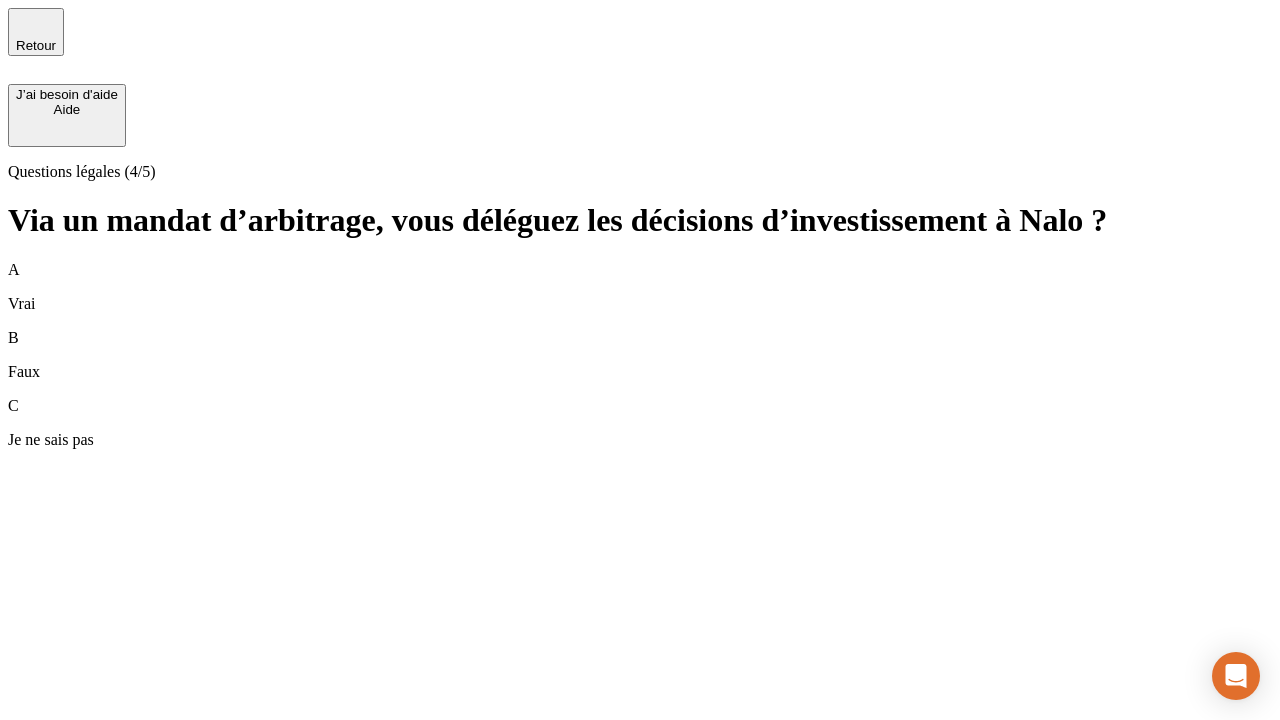 click on "A Vrai" at bounding box center (640, 287) 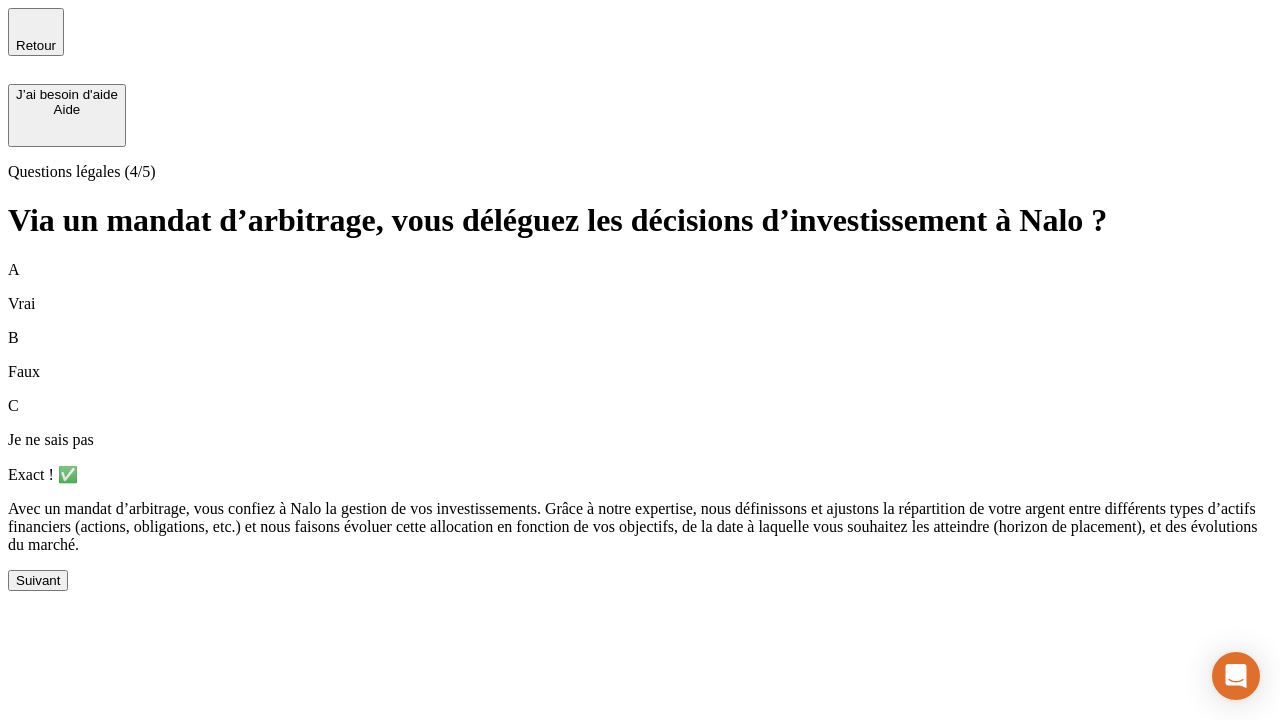 click on "Suivant" at bounding box center [38, 580] 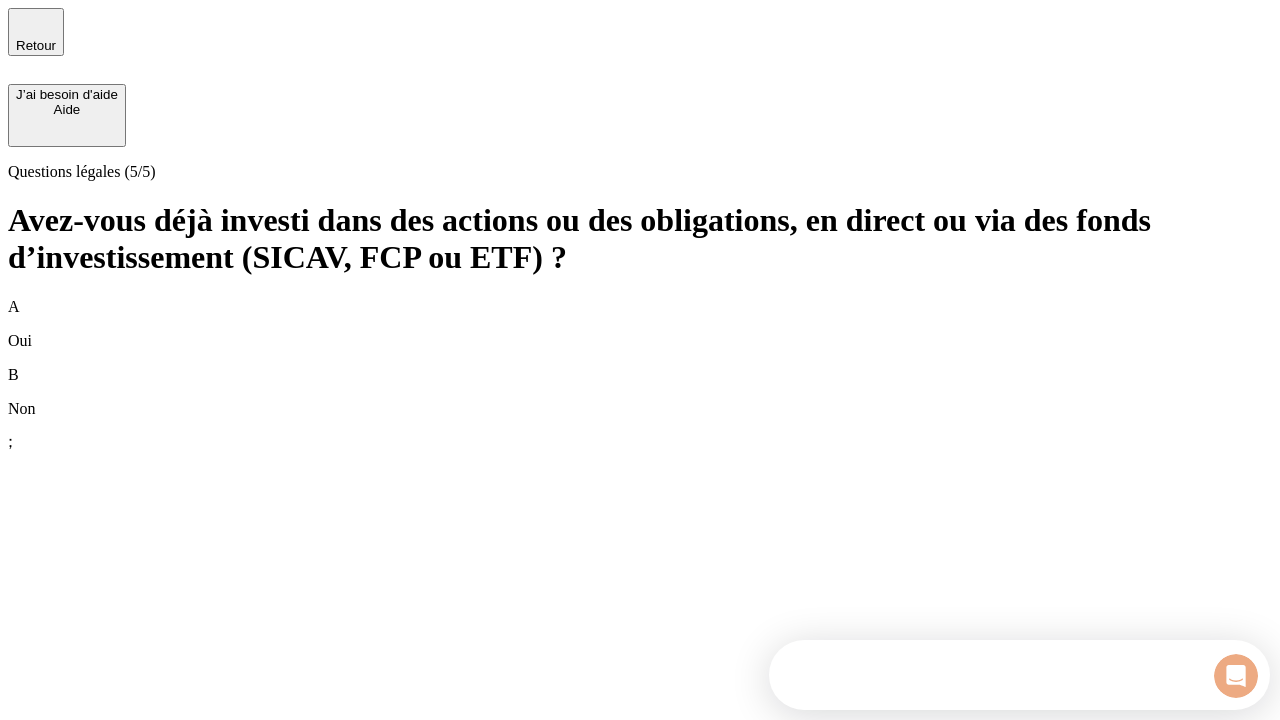 scroll, scrollTop: 0, scrollLeft: 0, axis: both 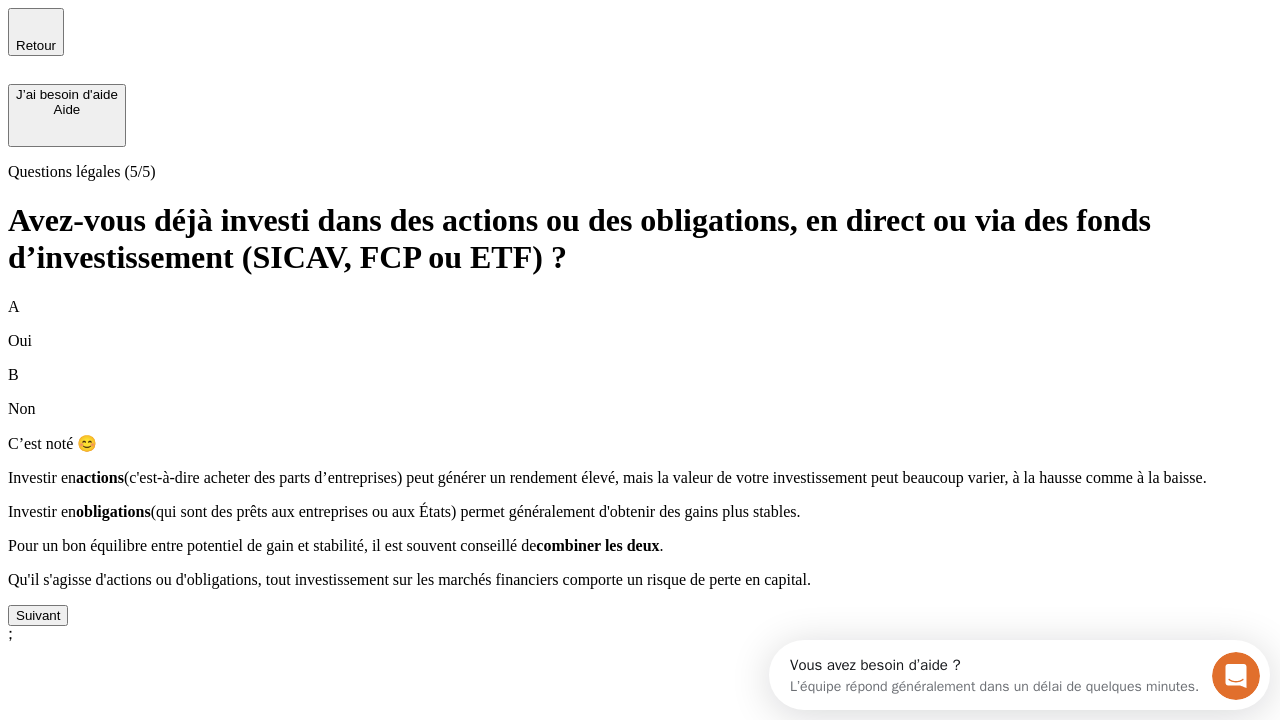 click on "Suivant" at bounding box center (38, 615) 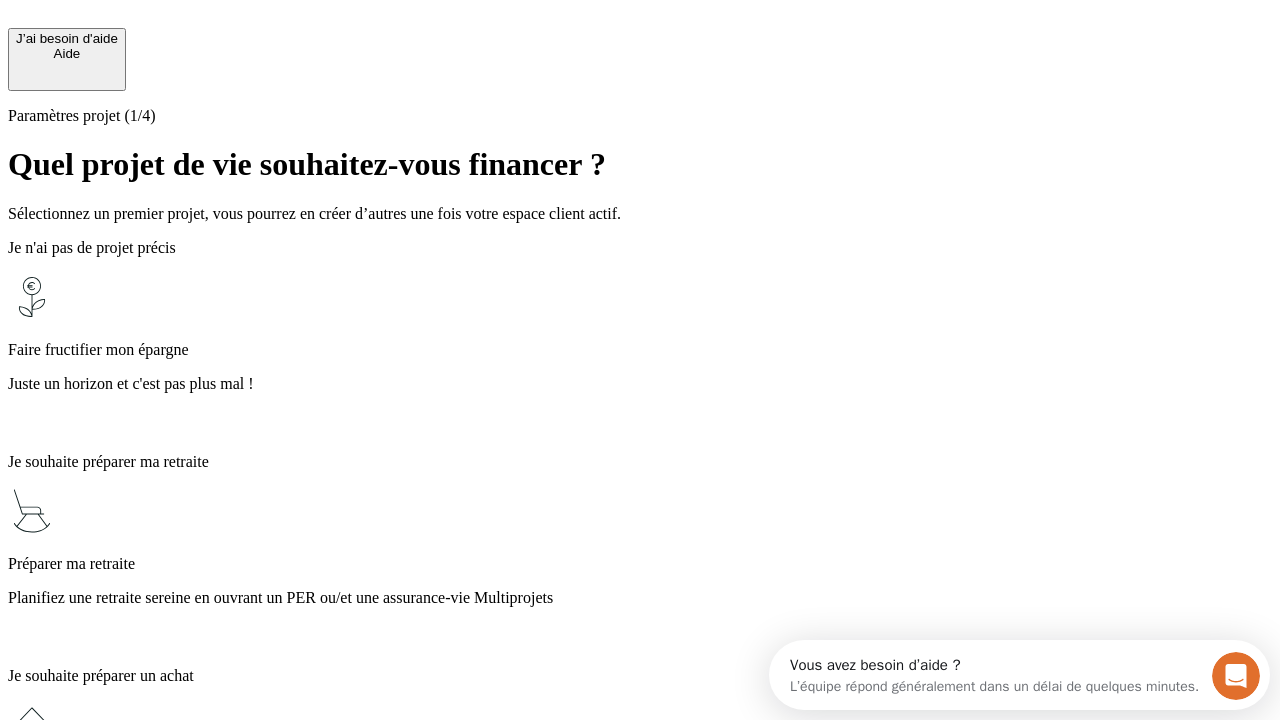 click on "Planifiez une retraite sereine en ouvrant un PER ou/et une assurance-vie Multiprojets" at bounding box center [640, 598] 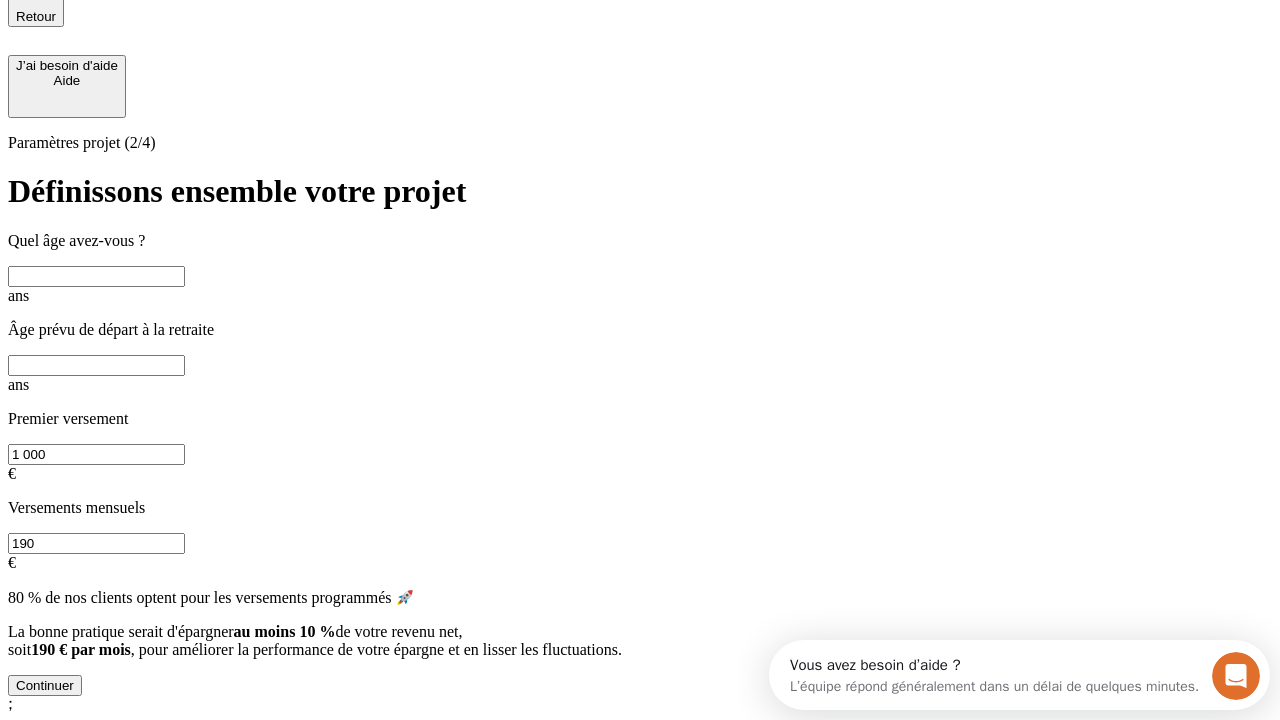 scroll, scrollTop: 18, scrollLeft: 0, axis: vertical 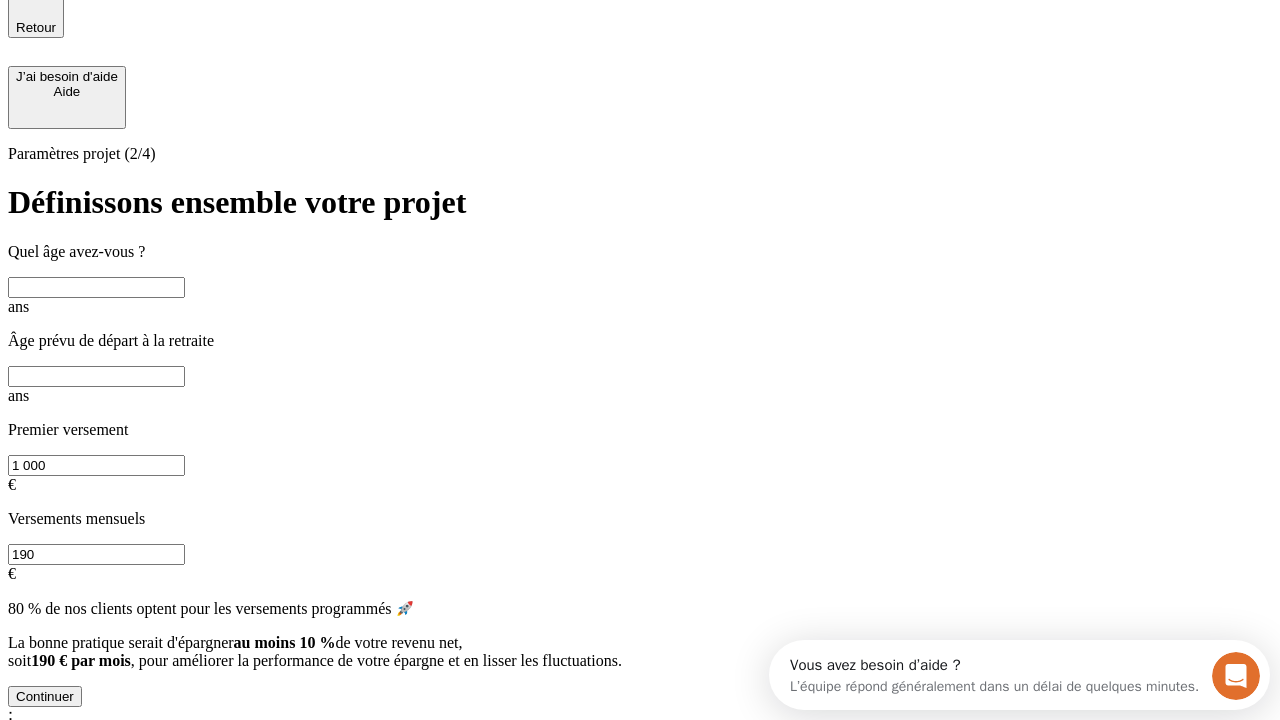 click at bounding box center [96, 287] 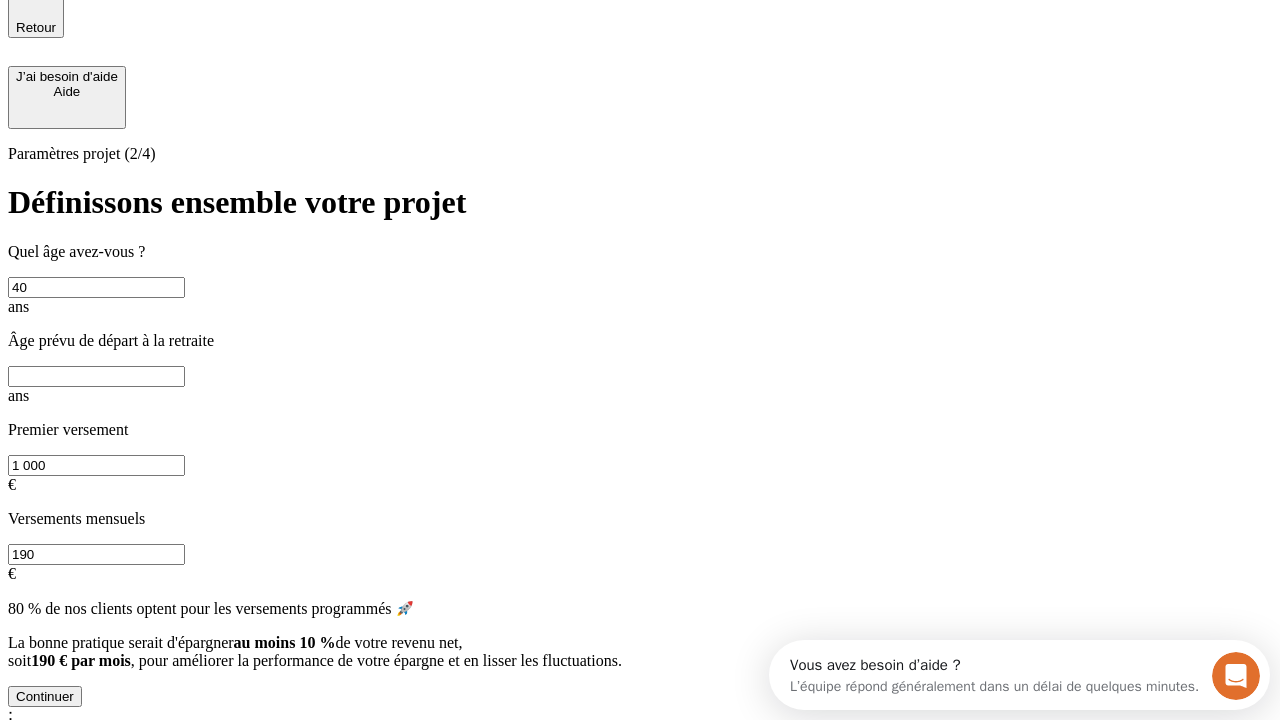 type on "40" 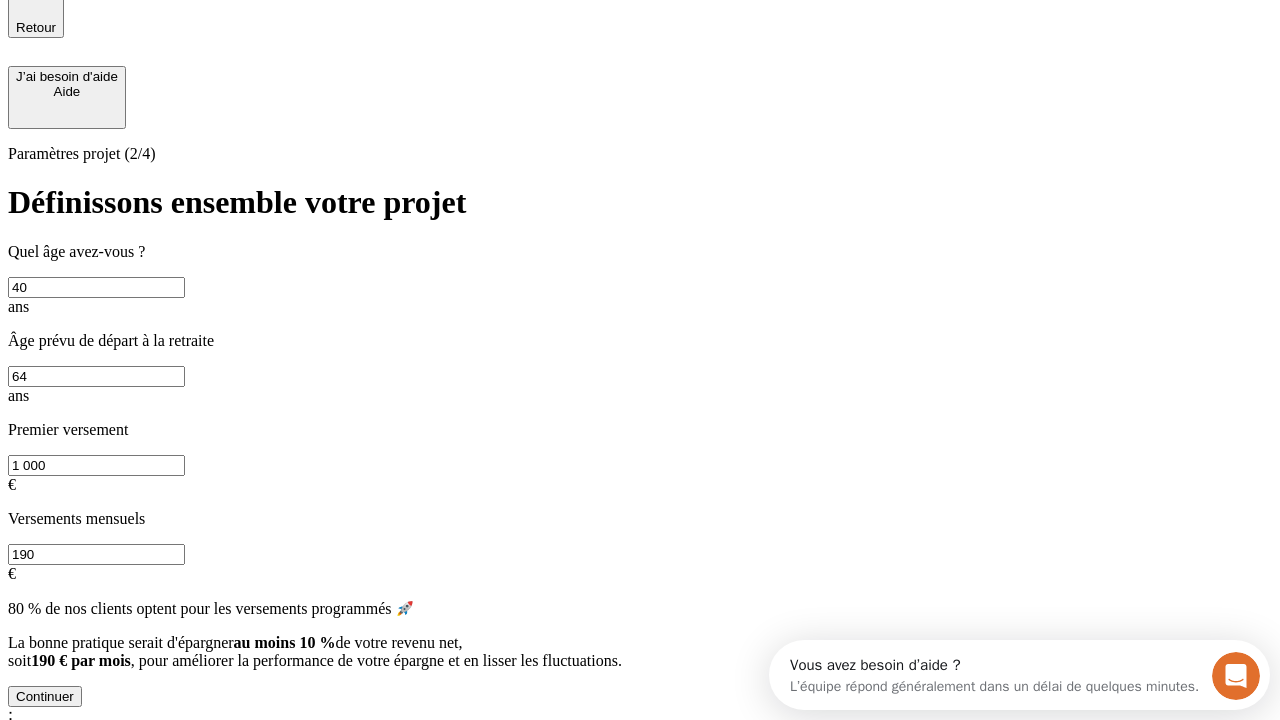type on "64" 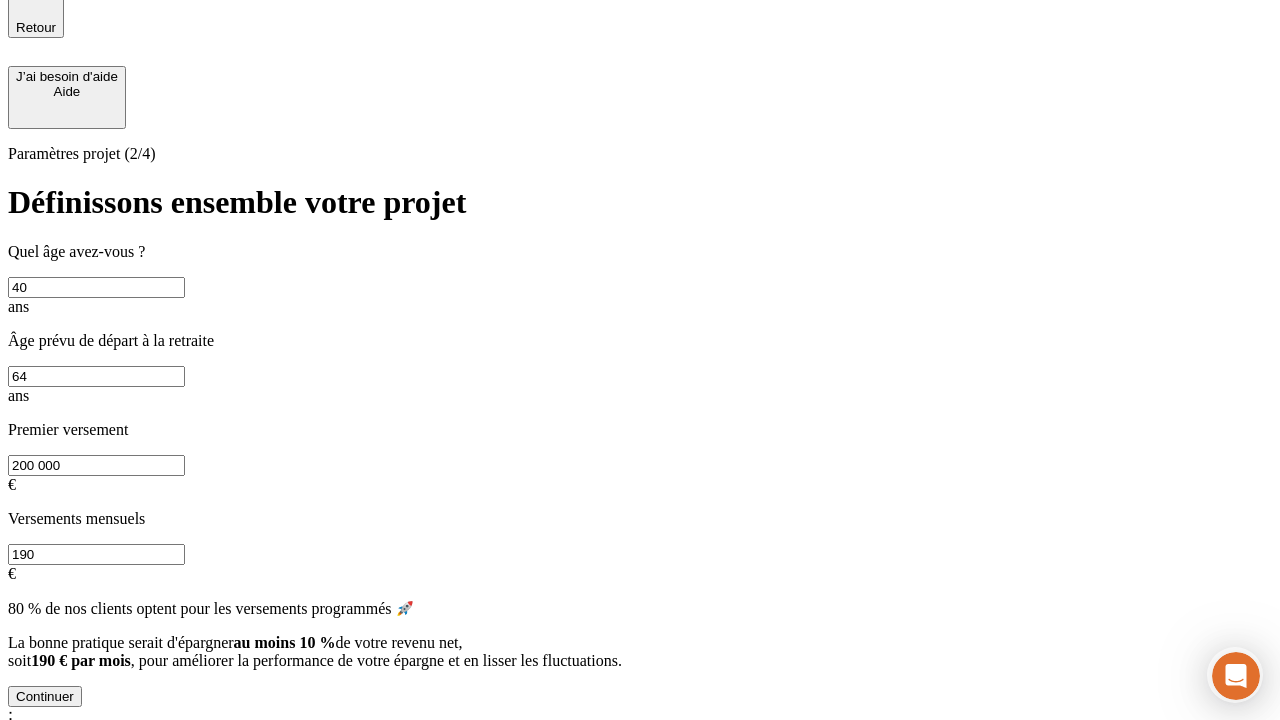 type on "200 000" 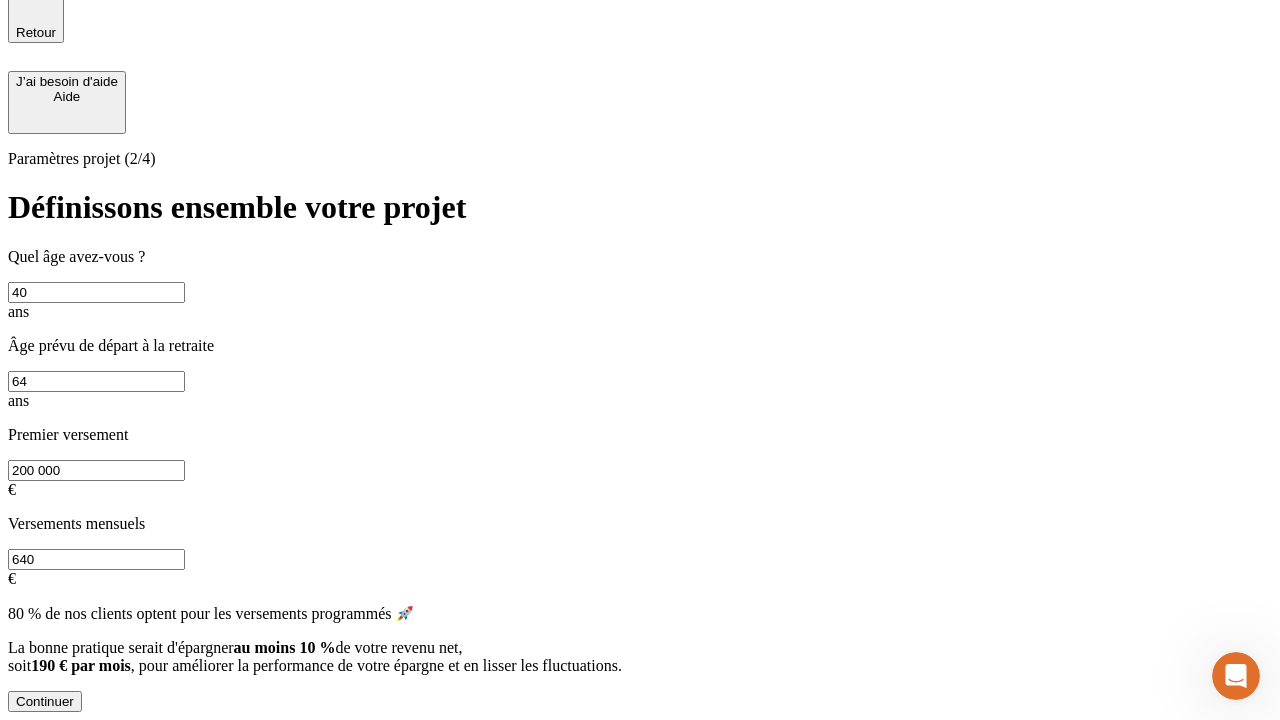 scroll, scrollTop: 0, scrollLeft: 0, axis: both 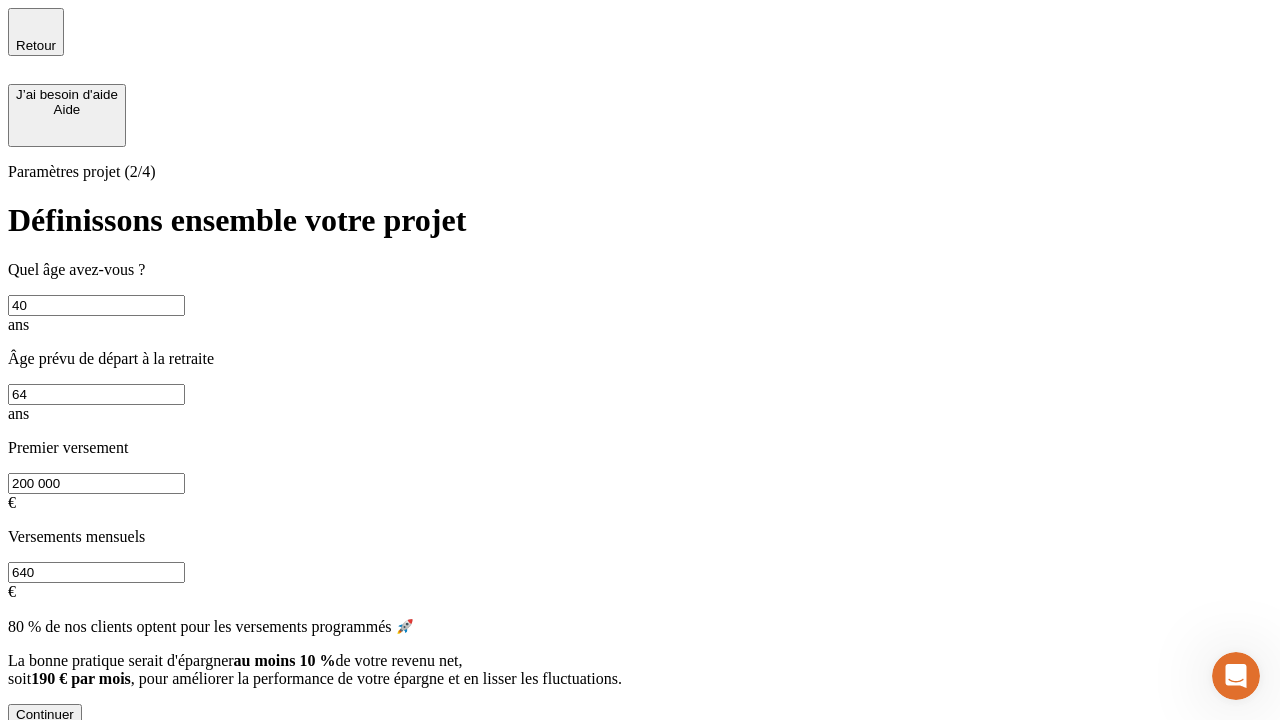 type on "640" 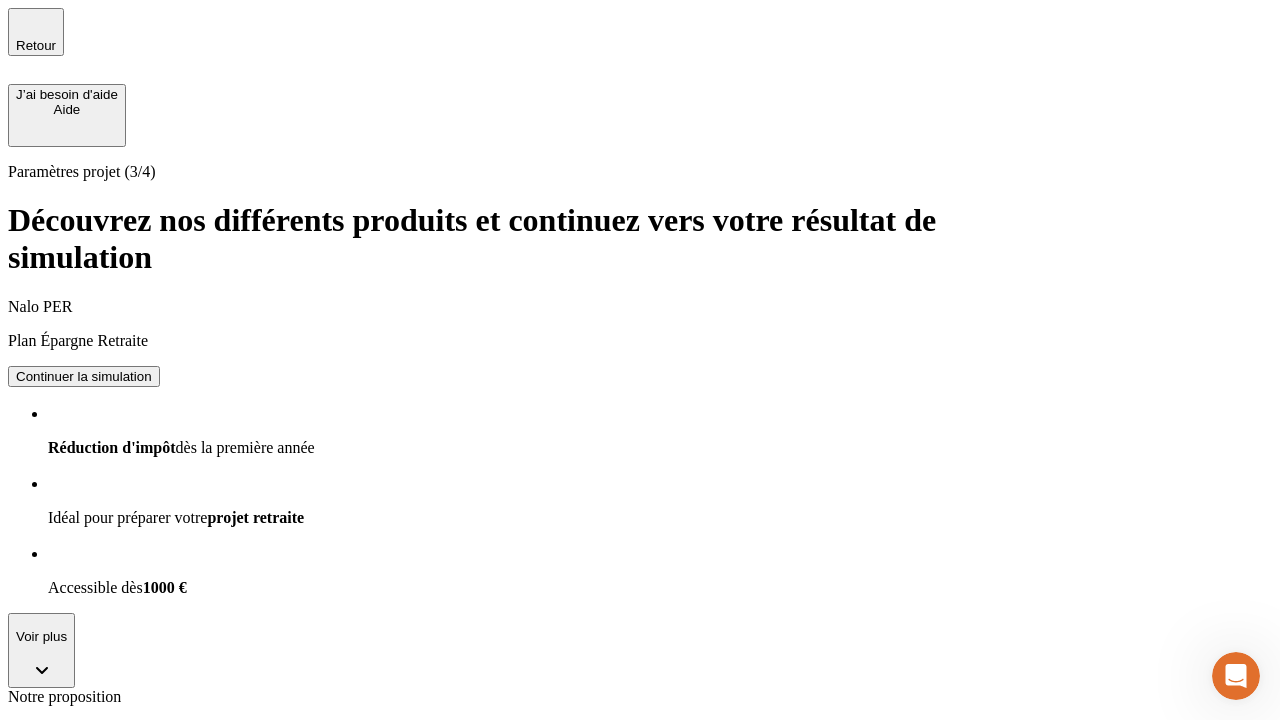 click on "Continuer la simulation" at bounding box center (84, 376) 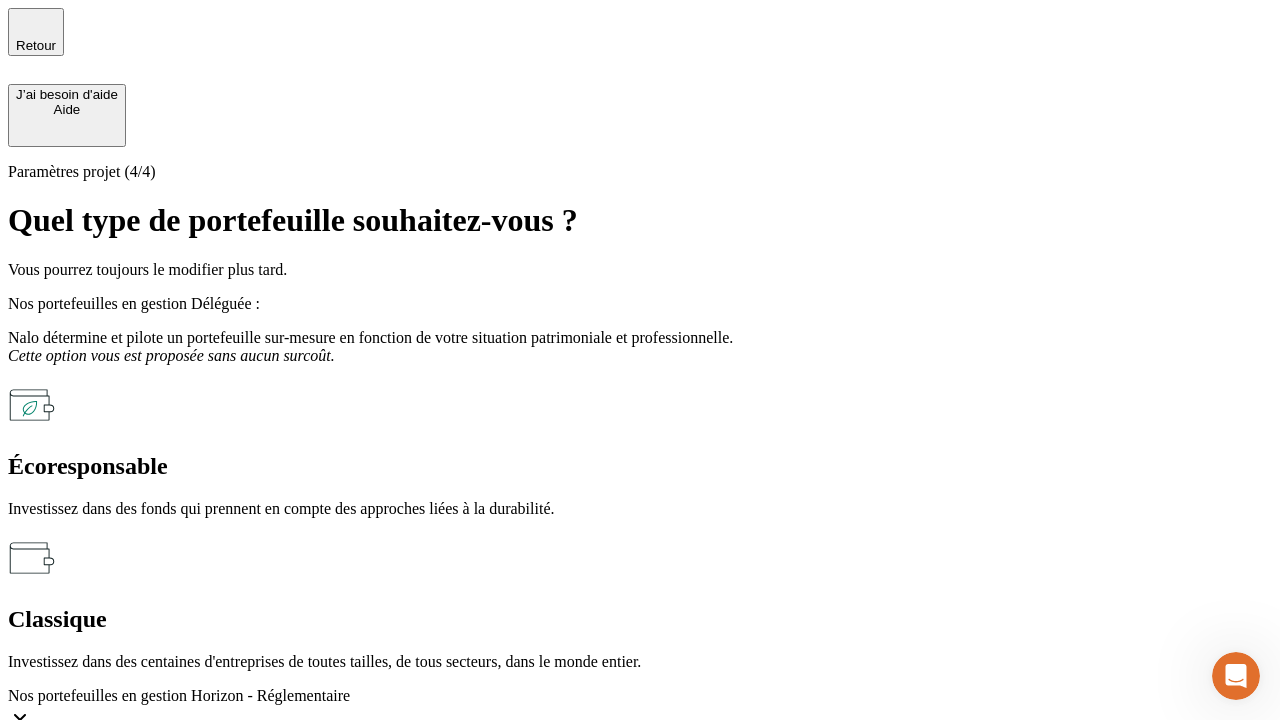 click on "Simuler mon projet" at bounding box center (72, 743) 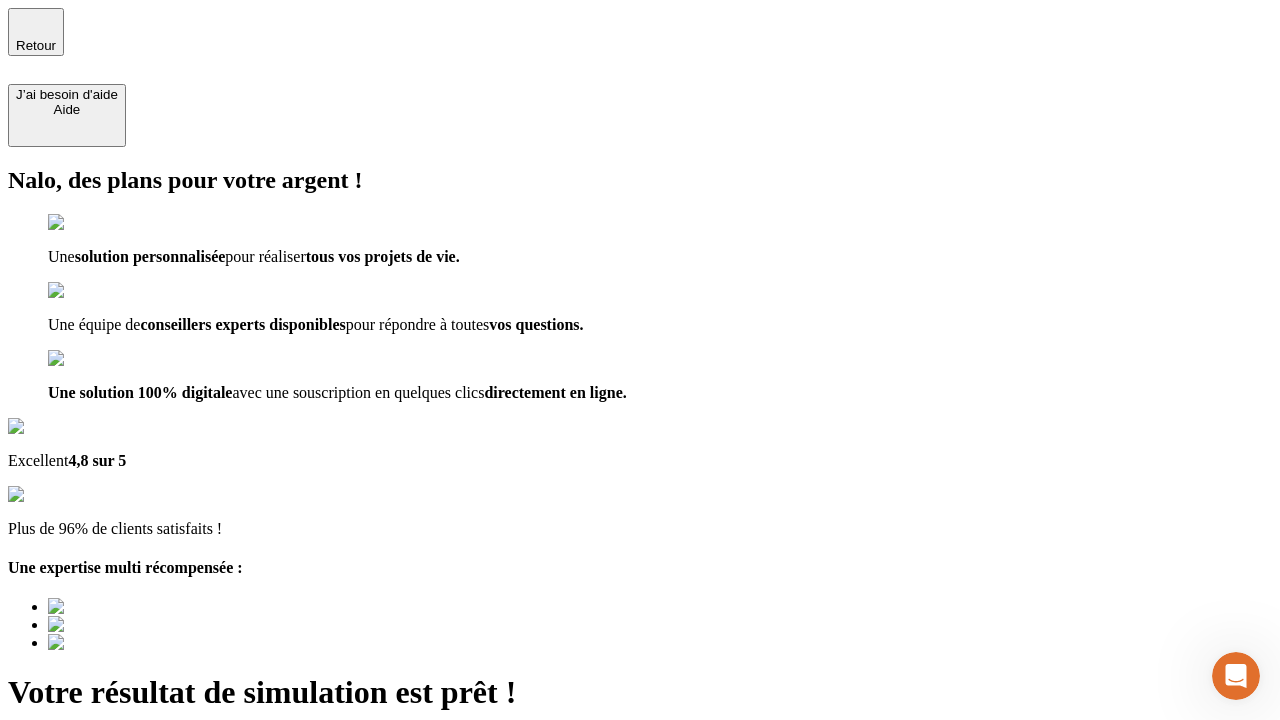 click on "Découvrir ma simulation" at bounding box center (87, 797) 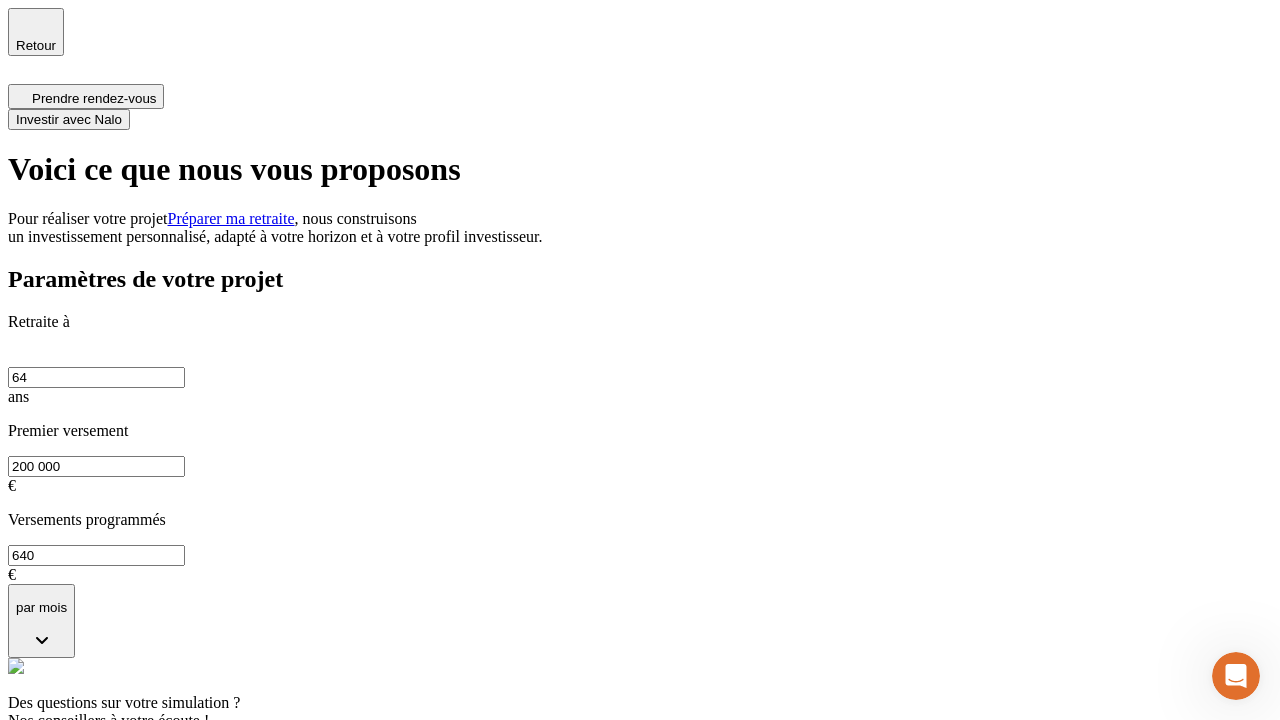 click on "Investir avec Nalo" at bounding box center [69, 119] 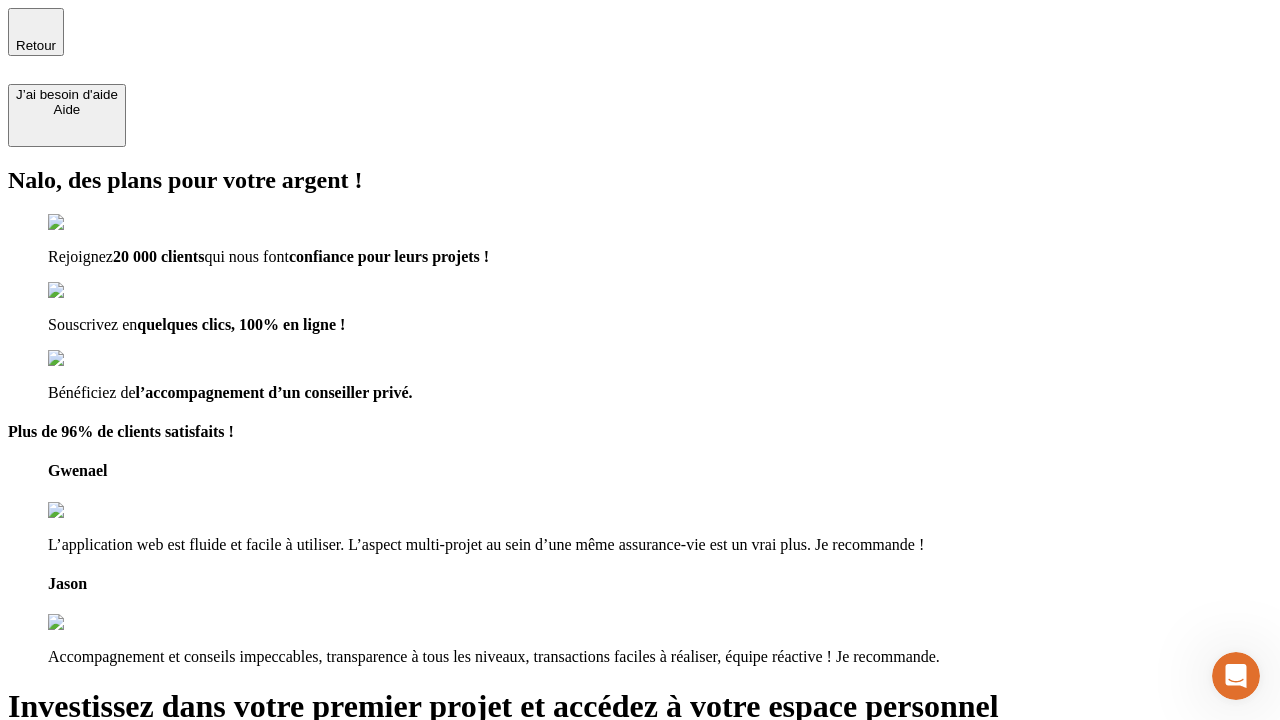 type on "[EMAIL]" 